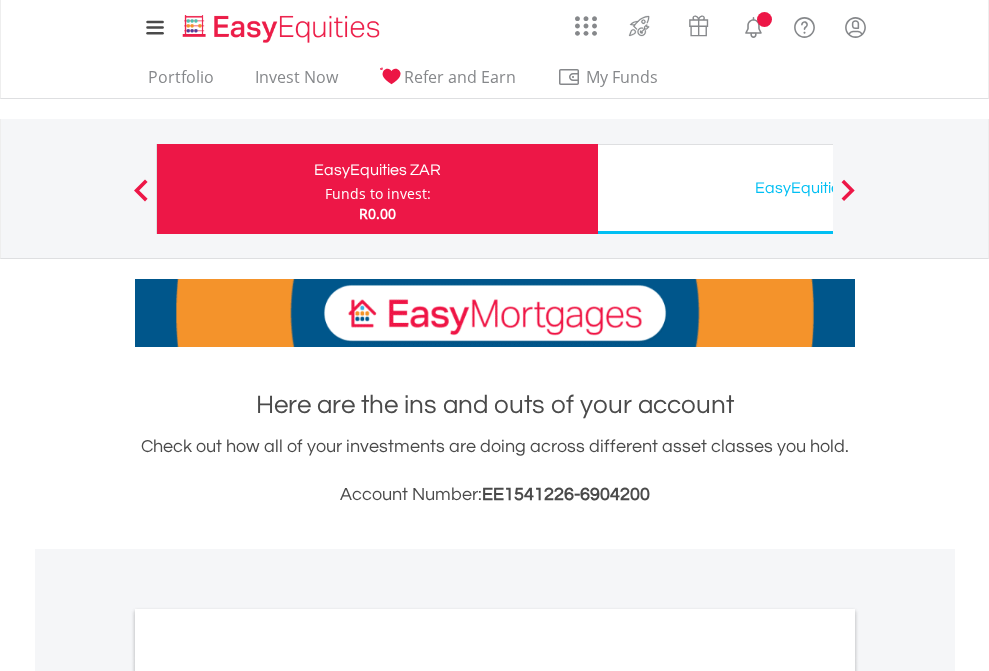 scroll, scrollTop: 0, scrollLeft: 0, axis: both 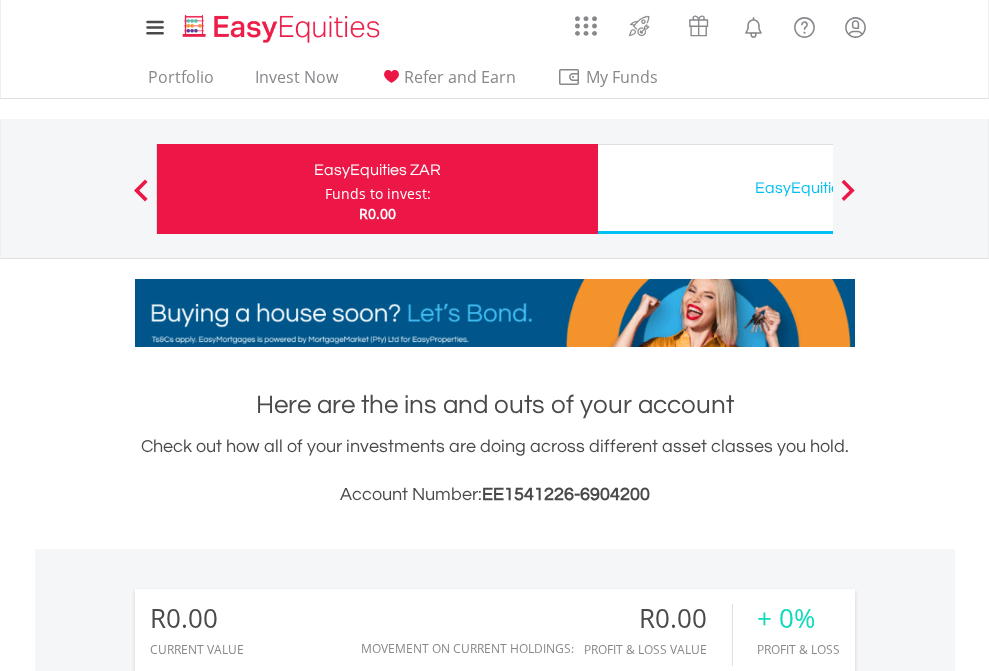 click on "Funds to invest:" at bounding box center [378, 194] 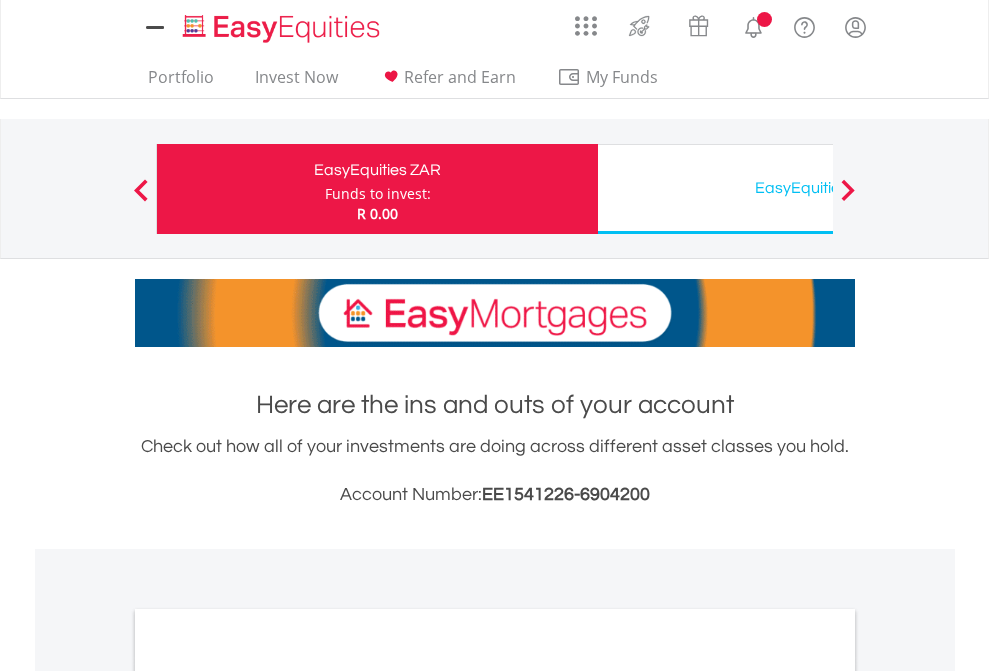 scroll, scrollTop: 0, scrollLeft: 0, axis: both 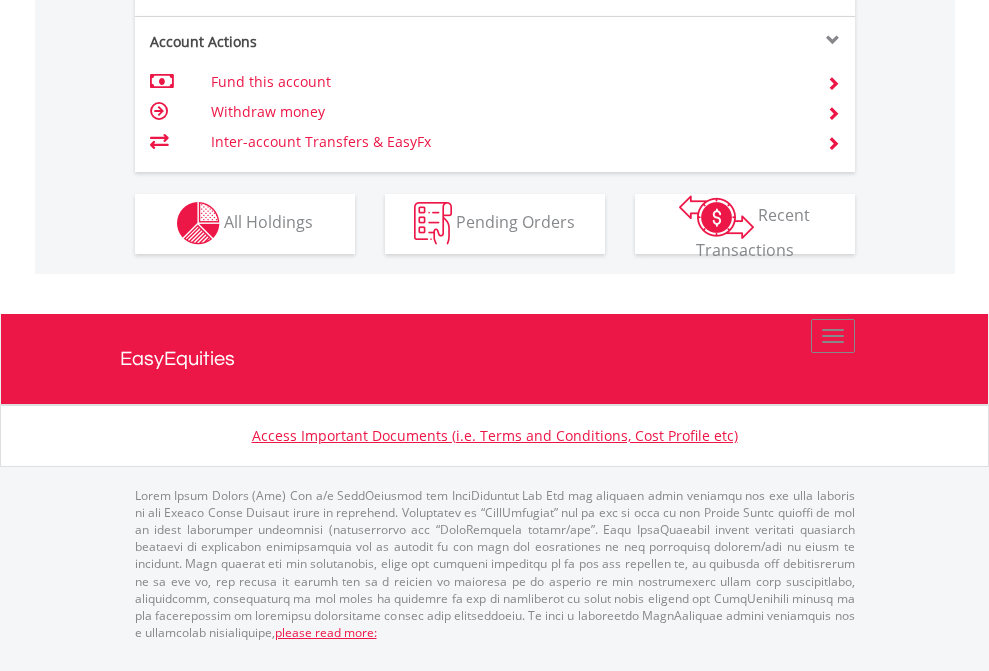 click on "Investment types" at bounding box center (706, -353) 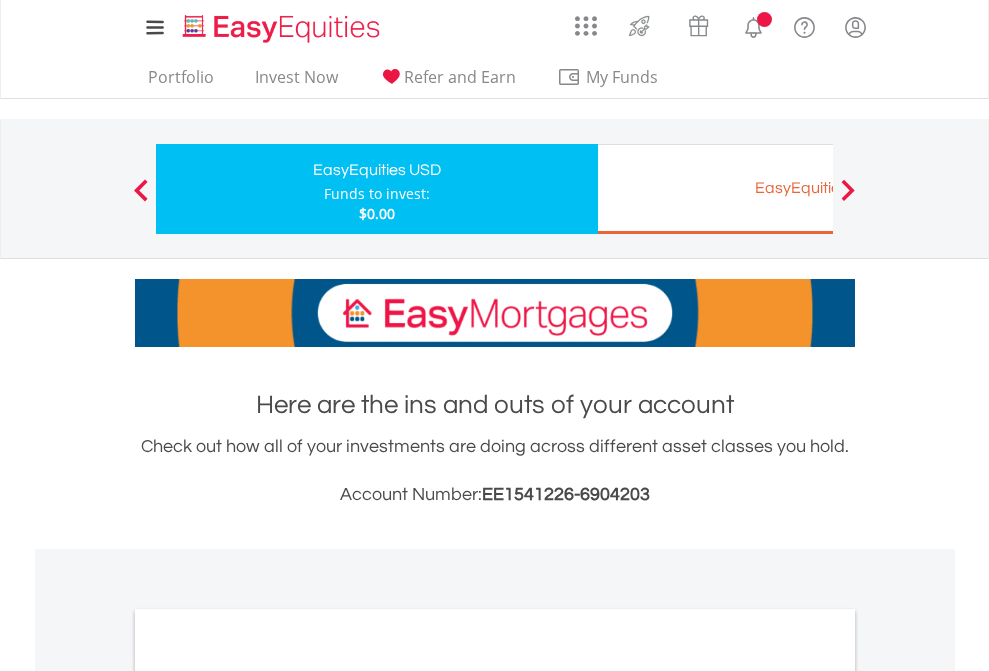 scroll, scrollTop: 0, scrollLeft: 0, axis: both 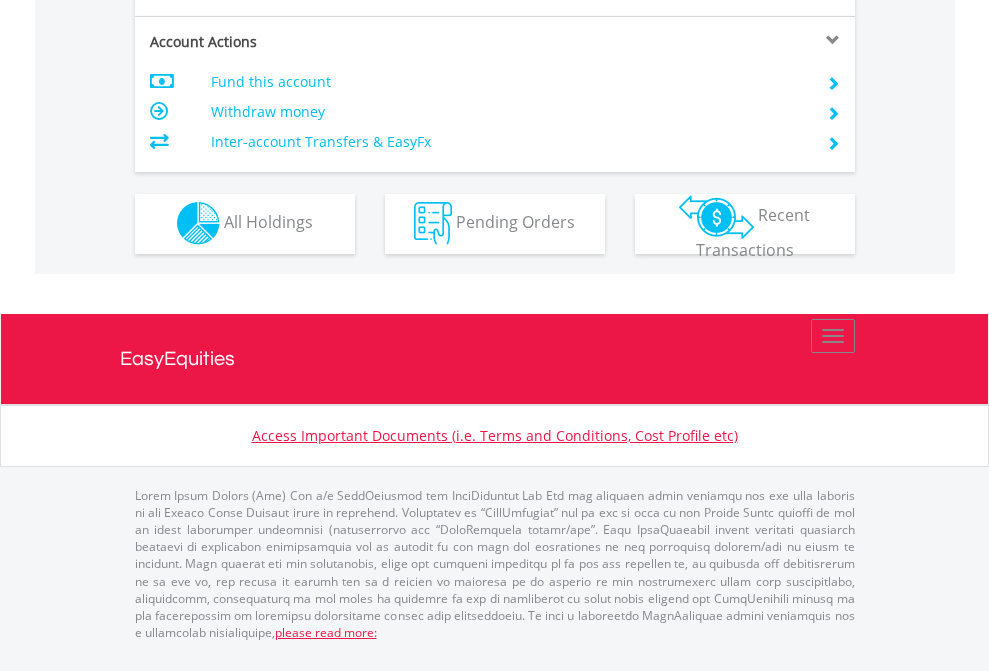 click on "Investment types" at bounding box center [706, -353] 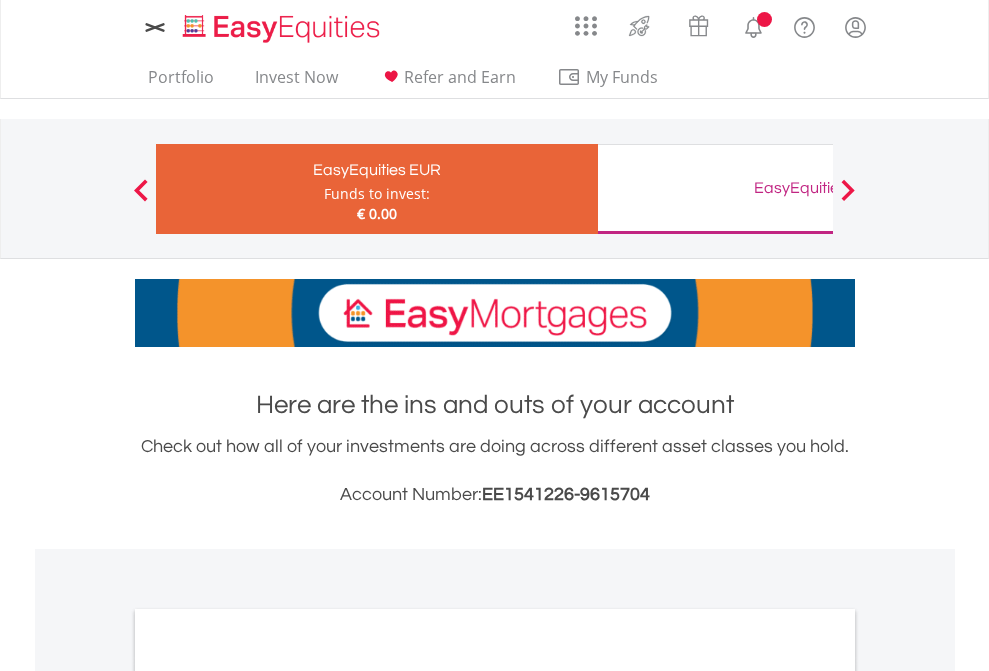 scroll, scrollTop: 0, scrollLeft: 0, axis: both 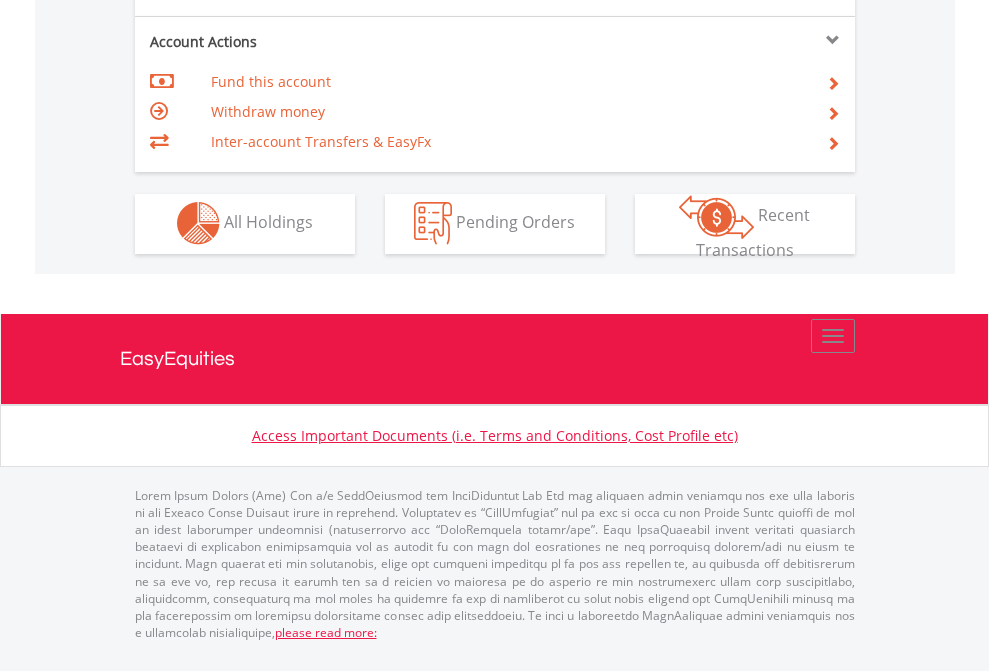 click on "Investment types" at bounding box center (706, -353) 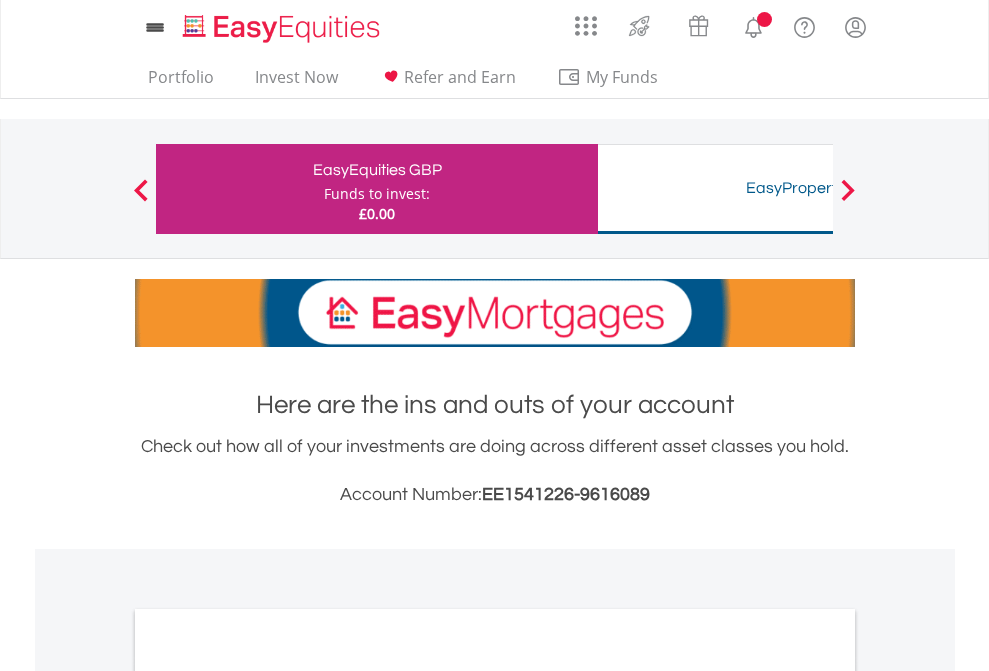 scroll, scrollTop: 0, scrollLeft: 0, axis: both 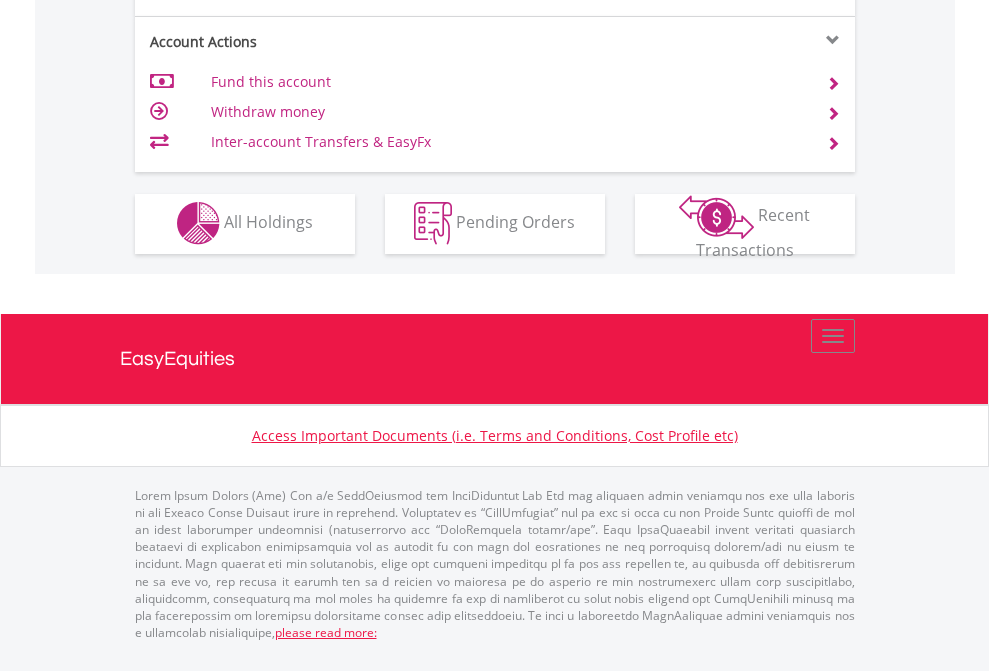click on "Investment types" at bounding box center [706, -353] 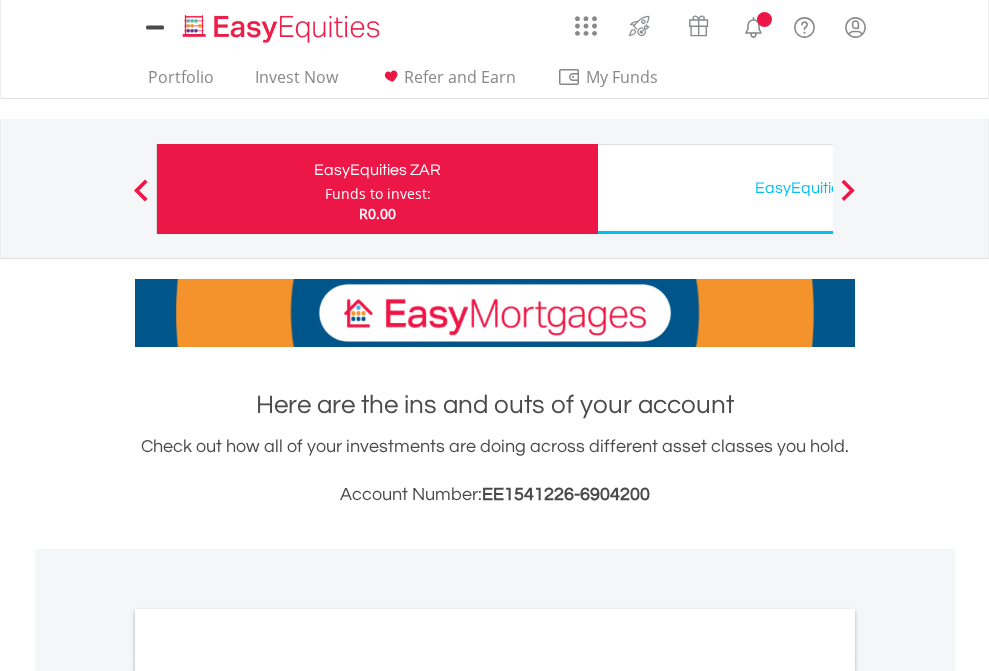 scroll, scrollTop: 0, scrollLeft: 0, axis: both 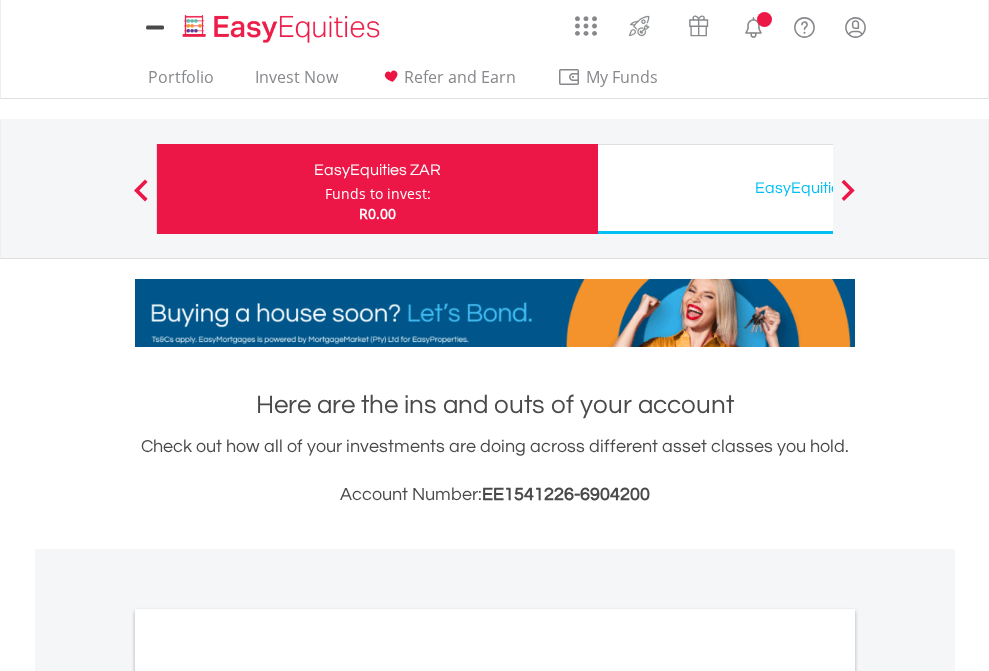 click on "All Holdings" at bounding box center [268, 1096] 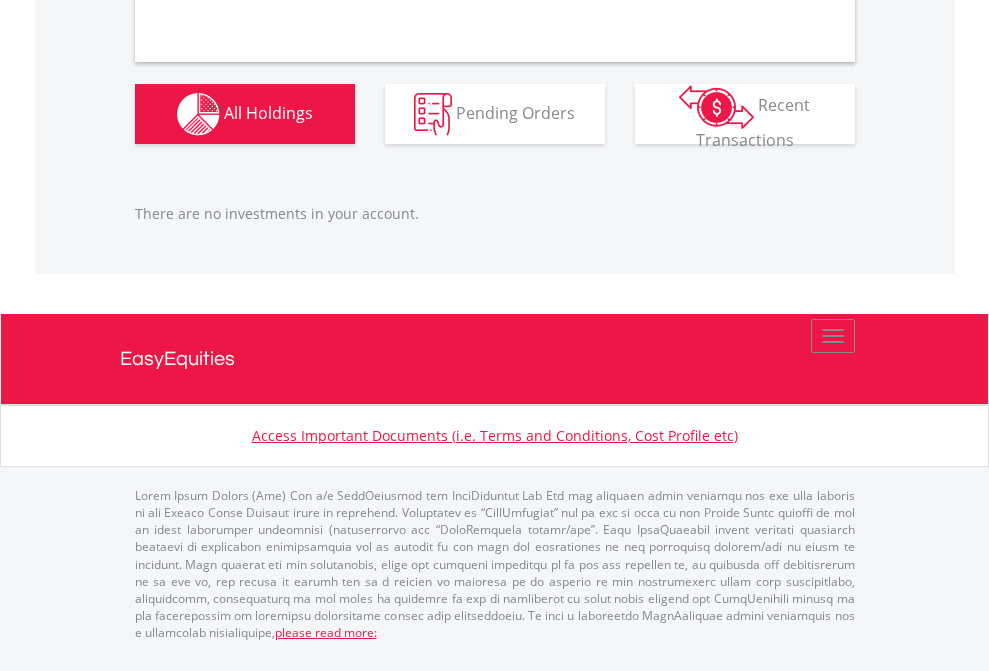 scroll, scrollTop: 1980, scrollLeft: 0, axis: vertical 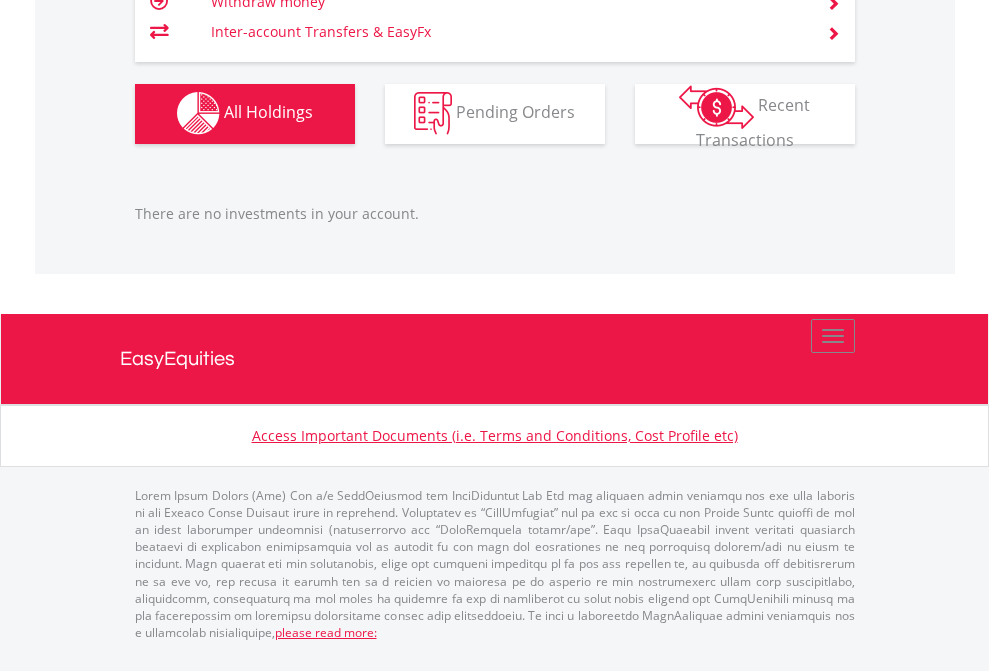 click on "EasyEquities USD" at bounding box center (818, -1142) 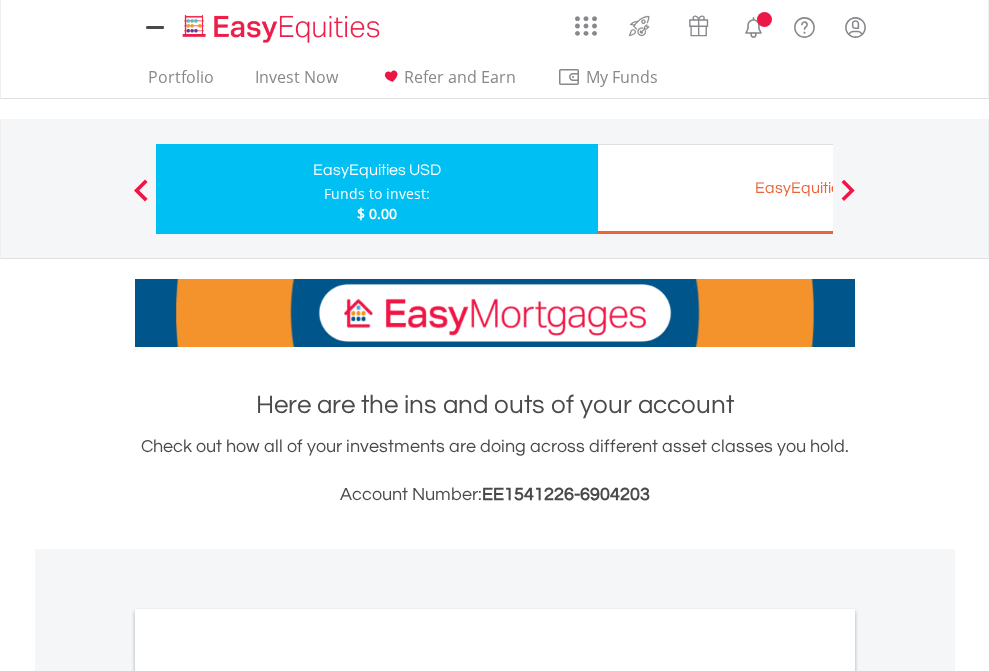 scroll, scrollTop: 1202, scrollLeft: 0, axis: vertical 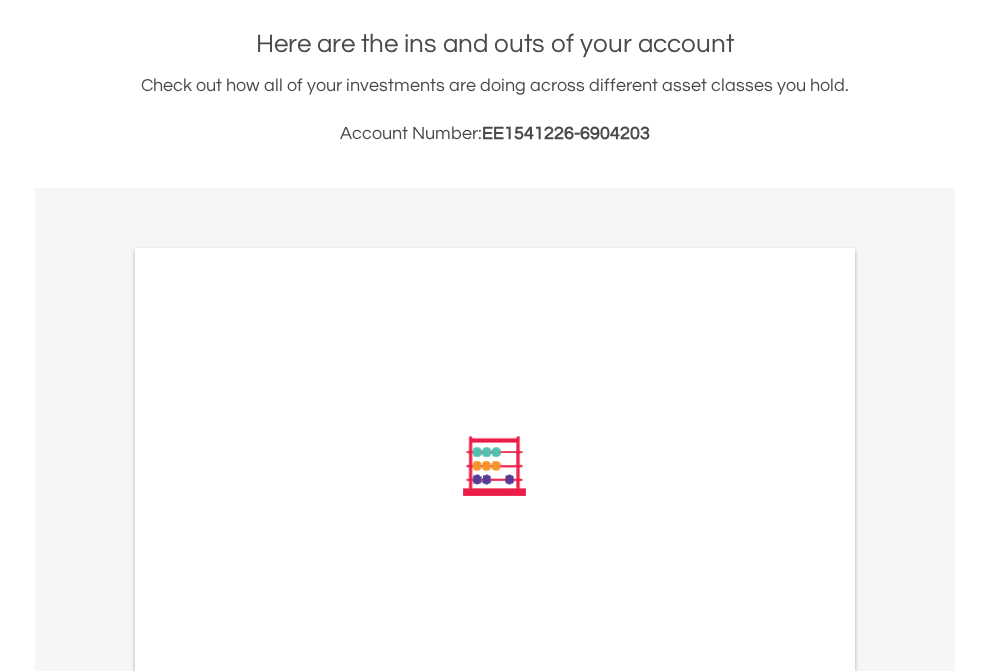 click on "All Holdings" at bounding box center (268, 735) 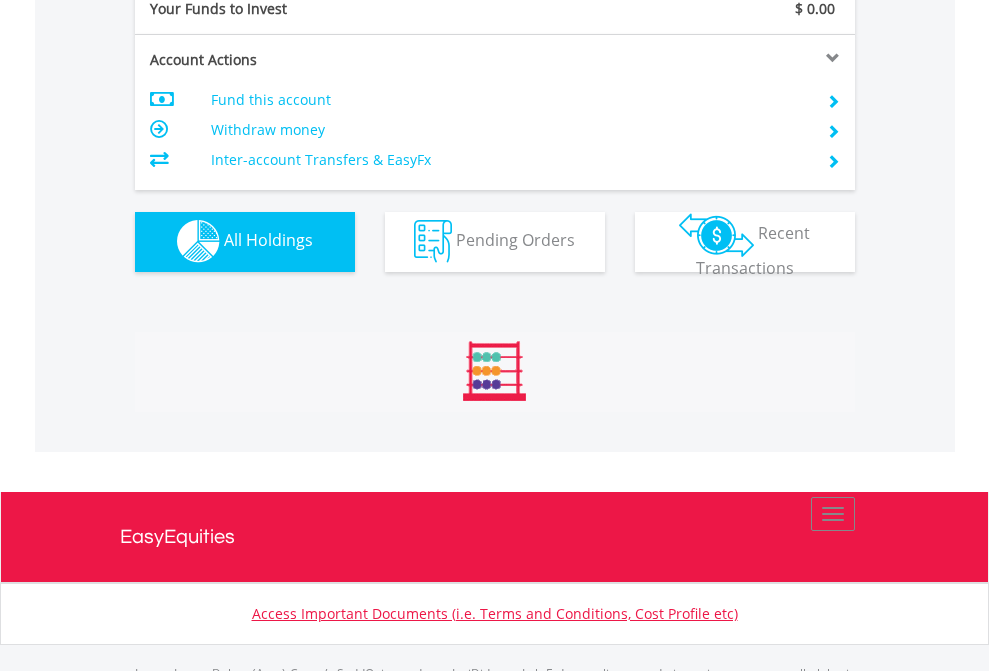 scroll, scrollTop: 999808, scrollLeft: 999687, axis: both 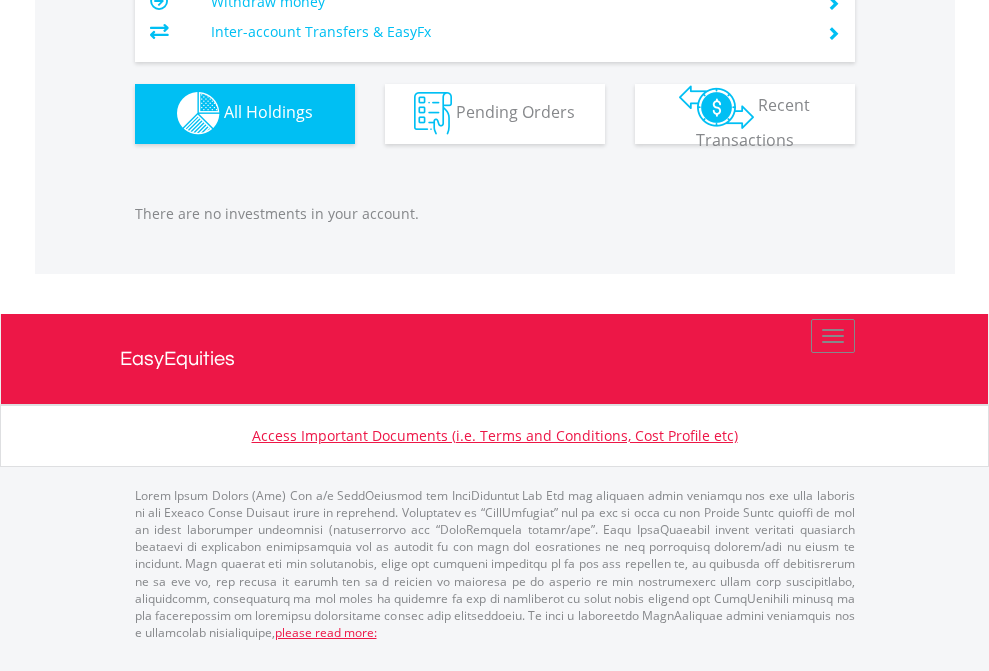click on "EasyEquities EUR" at bounding box center [818, -1142] 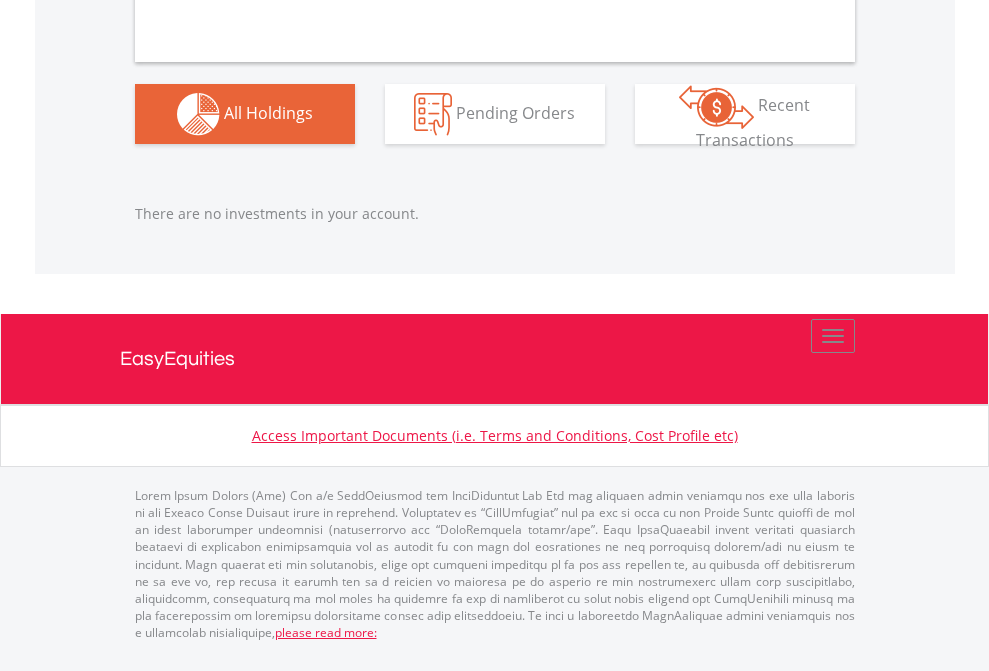 scroll, scrollTop: 1980, scrollLeft: 0, axis: vertical 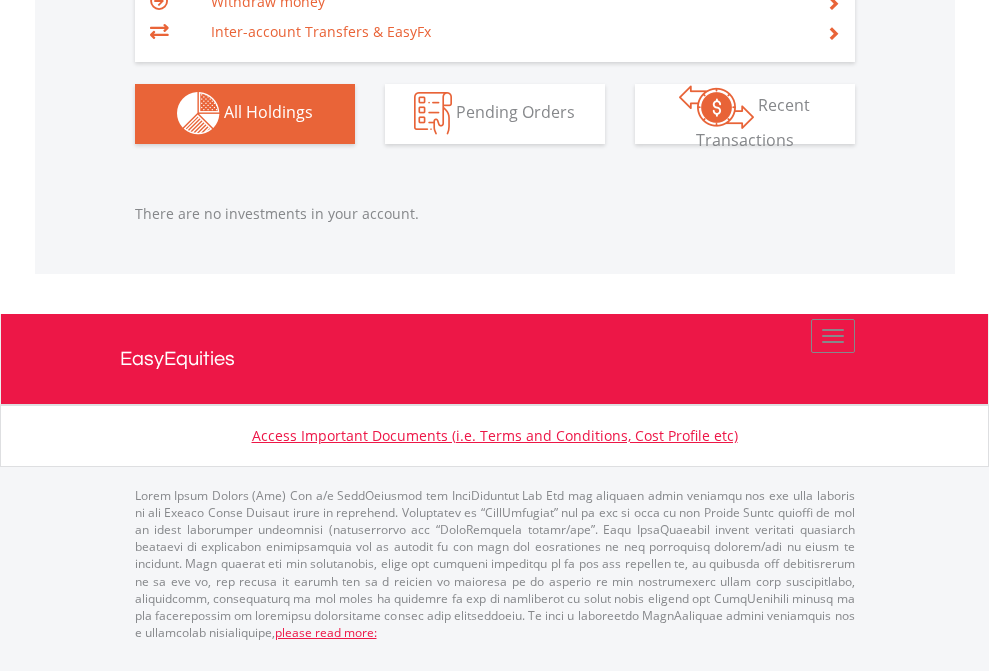 click on "EasyEquities GBP" at bounding box center (818, -1142) 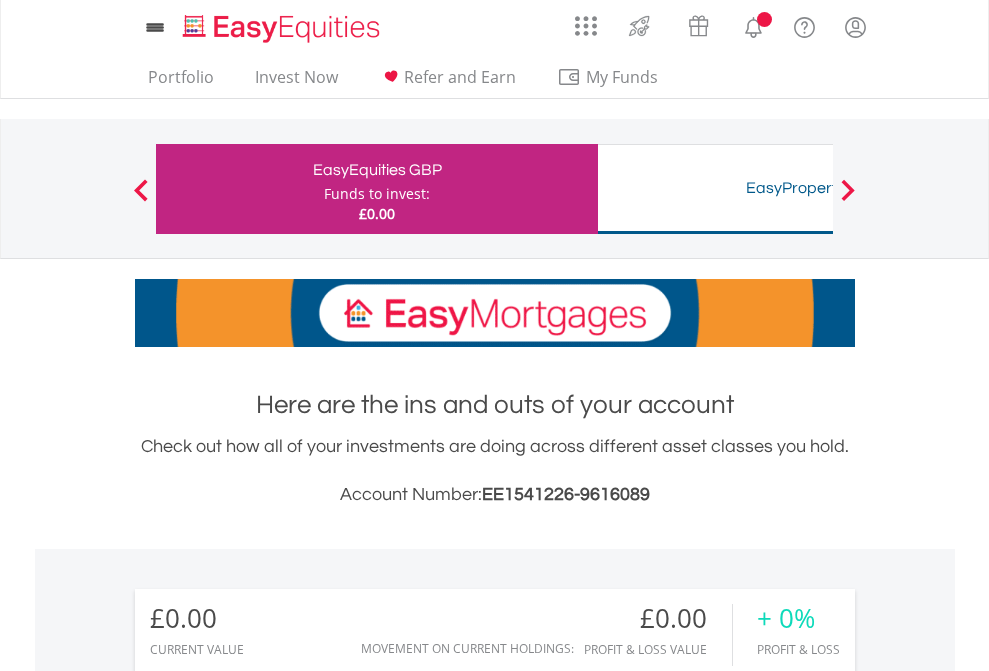 scroll, scrollTop: 1486, scrollLeft: 0, axis: vertical 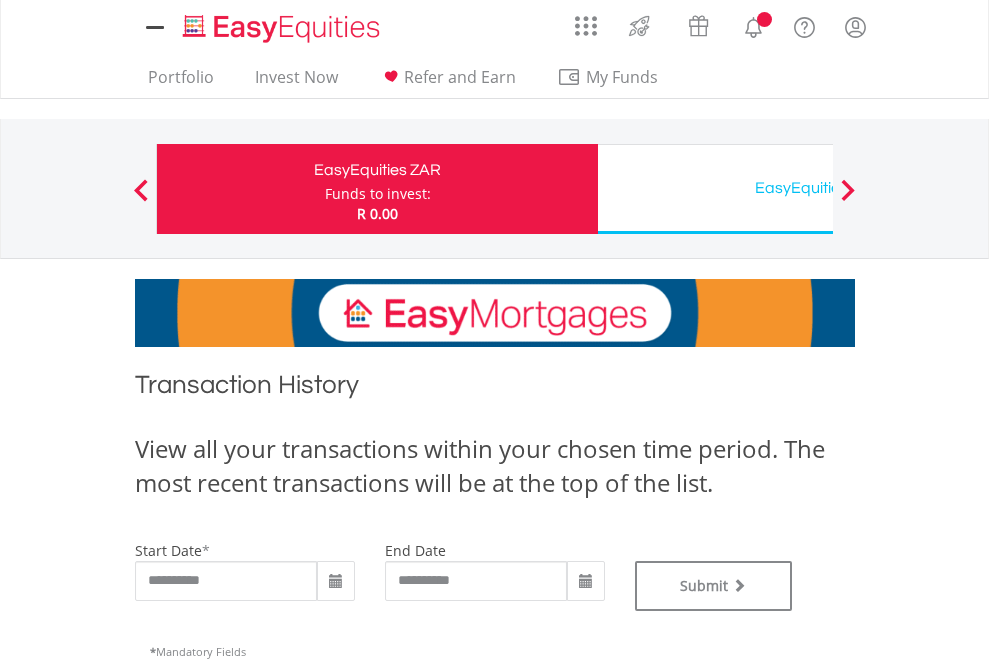 type on "**********" 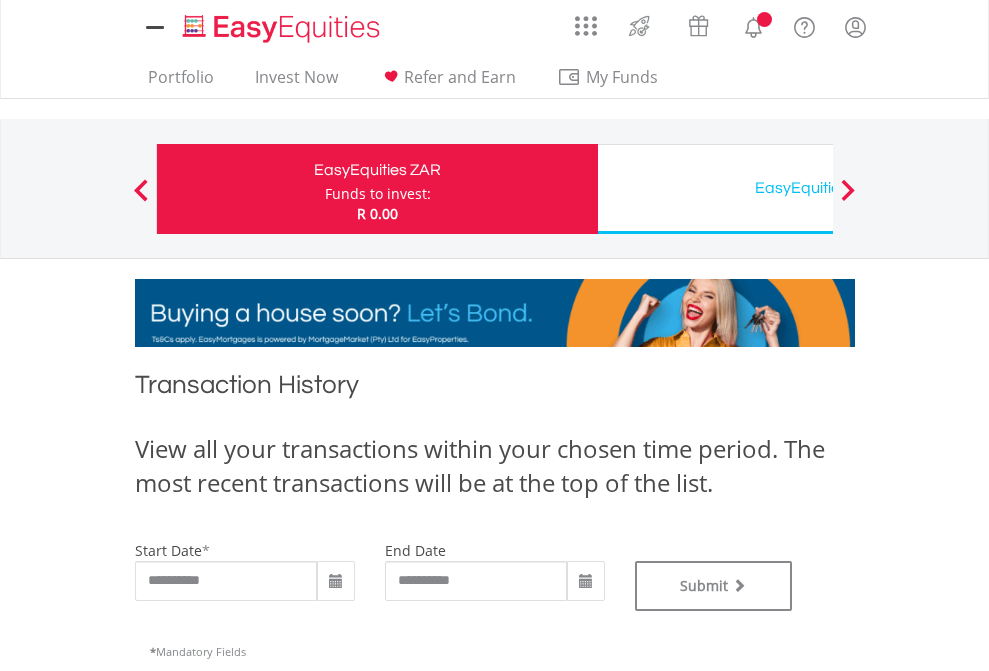 type on "**********" 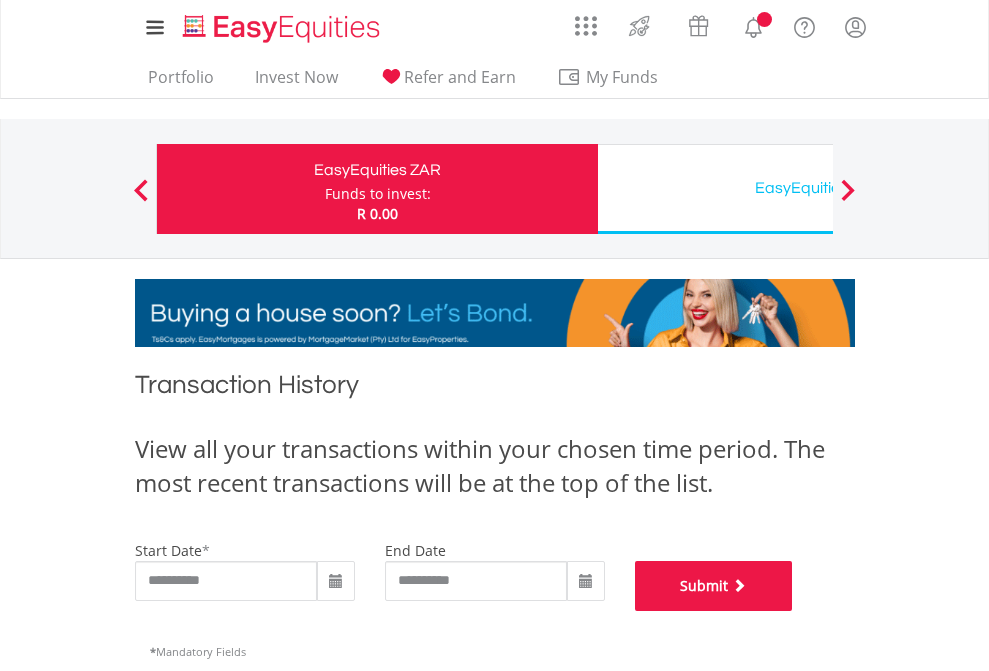 click on "Submit" at bounding box center (714, 586) 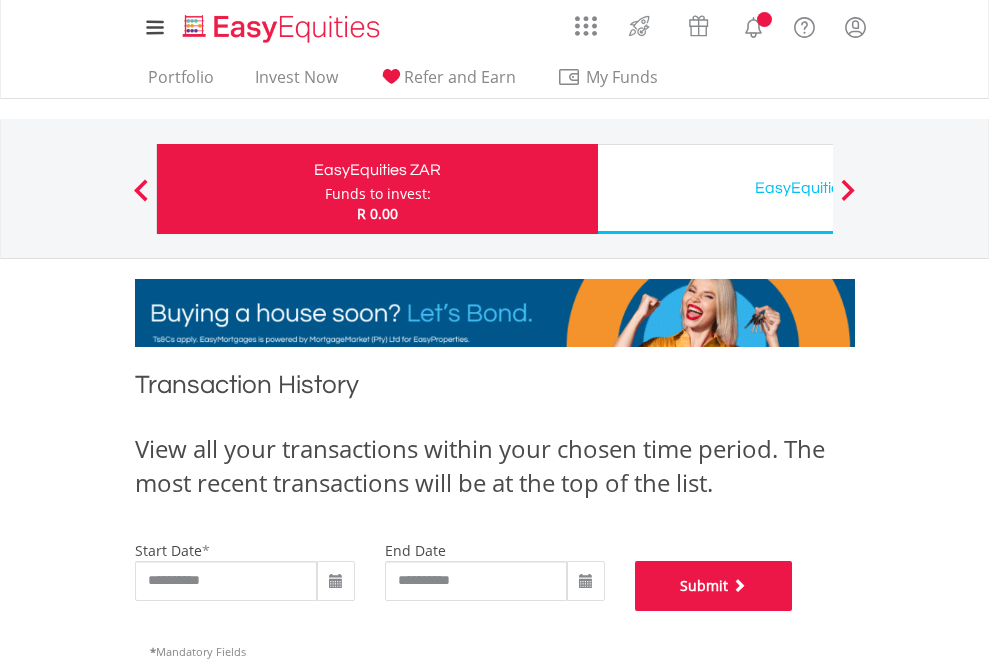 scroll, scrollTop: 811, scrollLeft: 0, axis: vertical 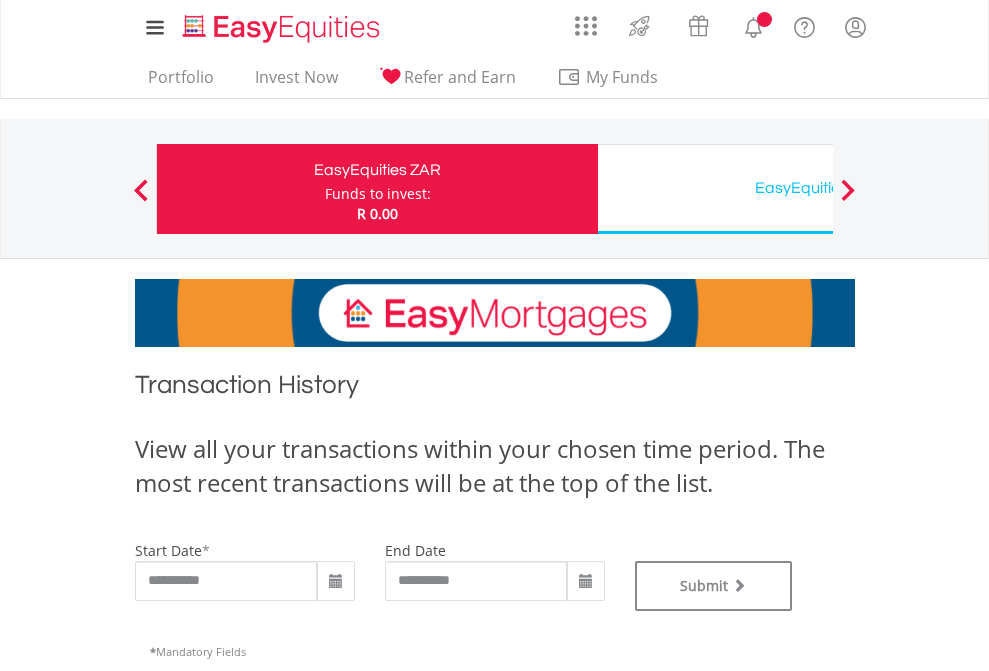 click on "EasyEquities USD" at bounding box center (818, 188) 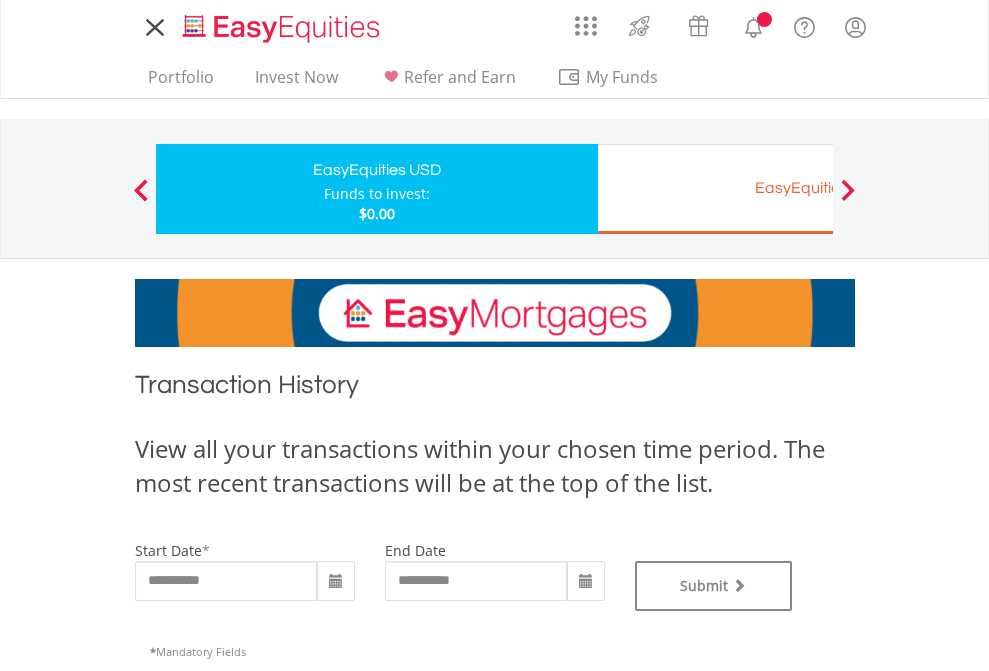 scroll, scrollTop: 0, scrollLeft: 0, axis: both 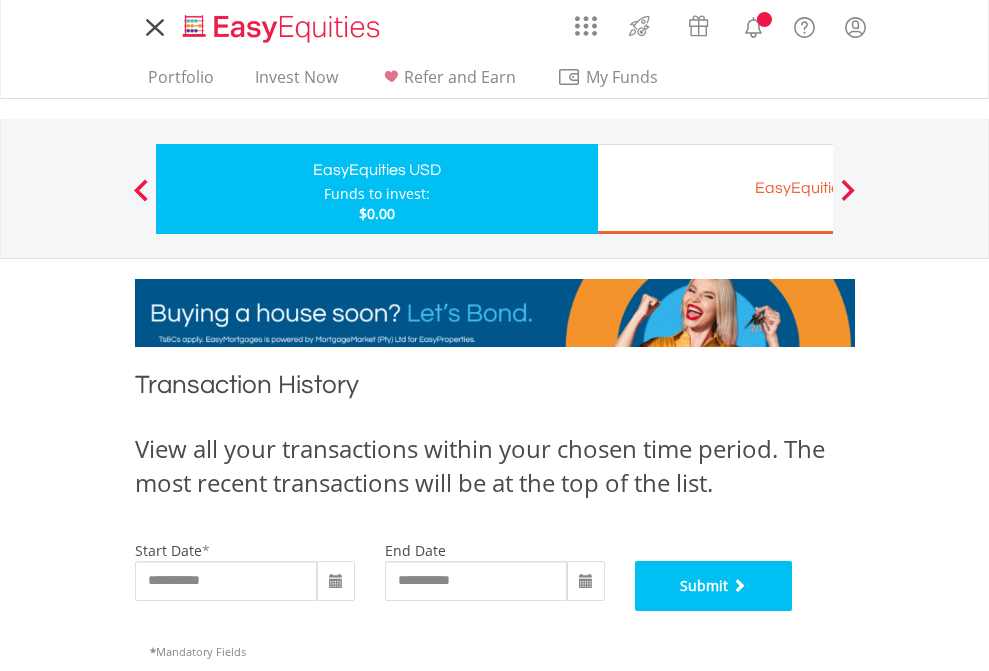 click on "Submit" at bounding box center [714, 586] 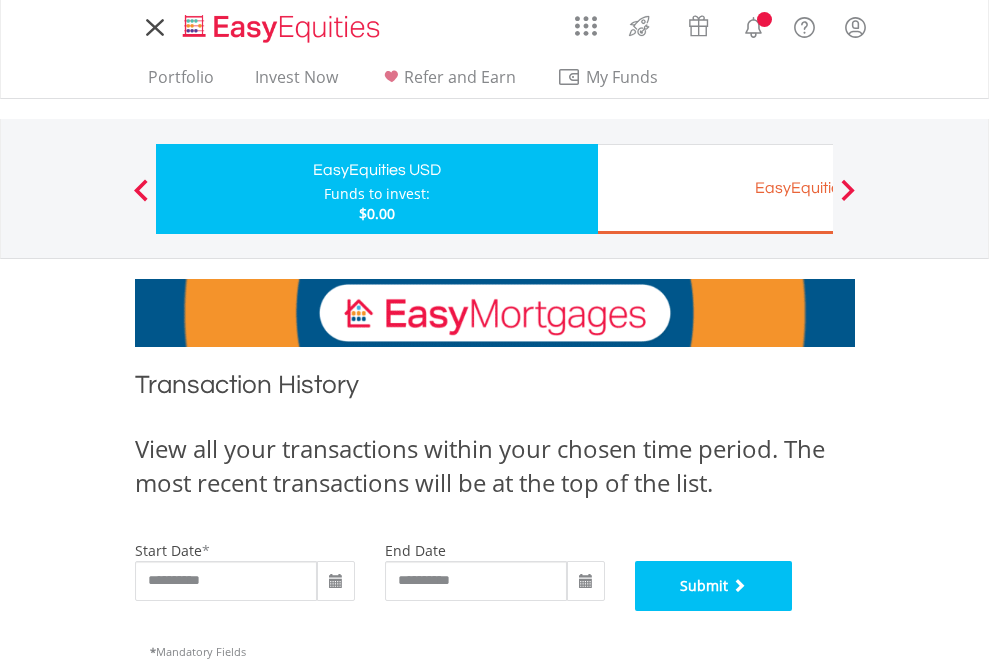 scroll, scrollTop: 811, scrollLeft: 0, axis: vertical 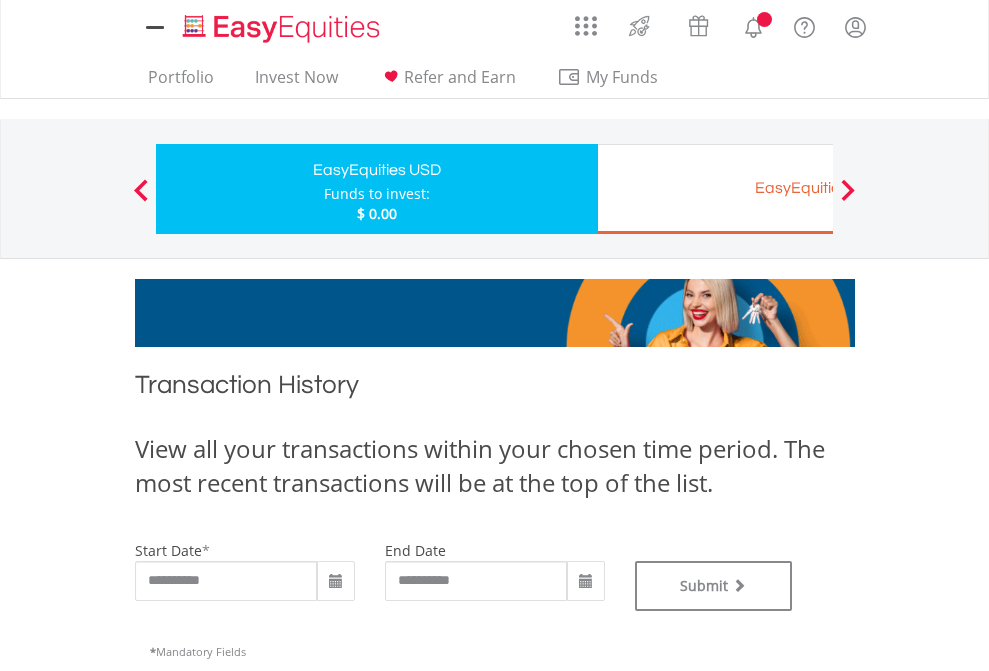 click on "EasyEquities EUR" at bounding box center [818, 188] 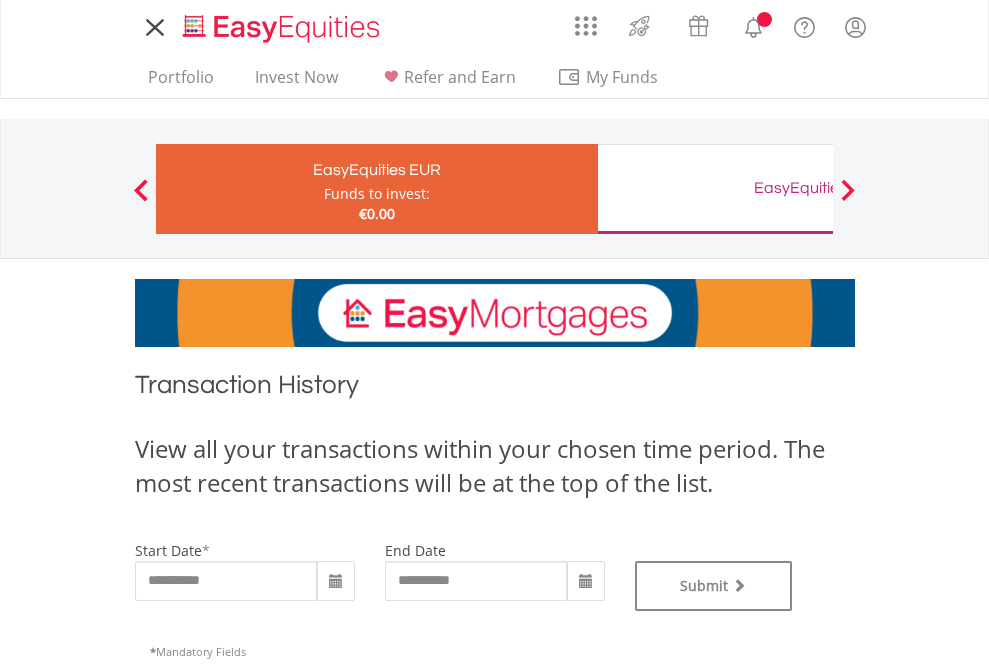 scroll, scrollTop: 0, scrollLeft: 0, axis: both 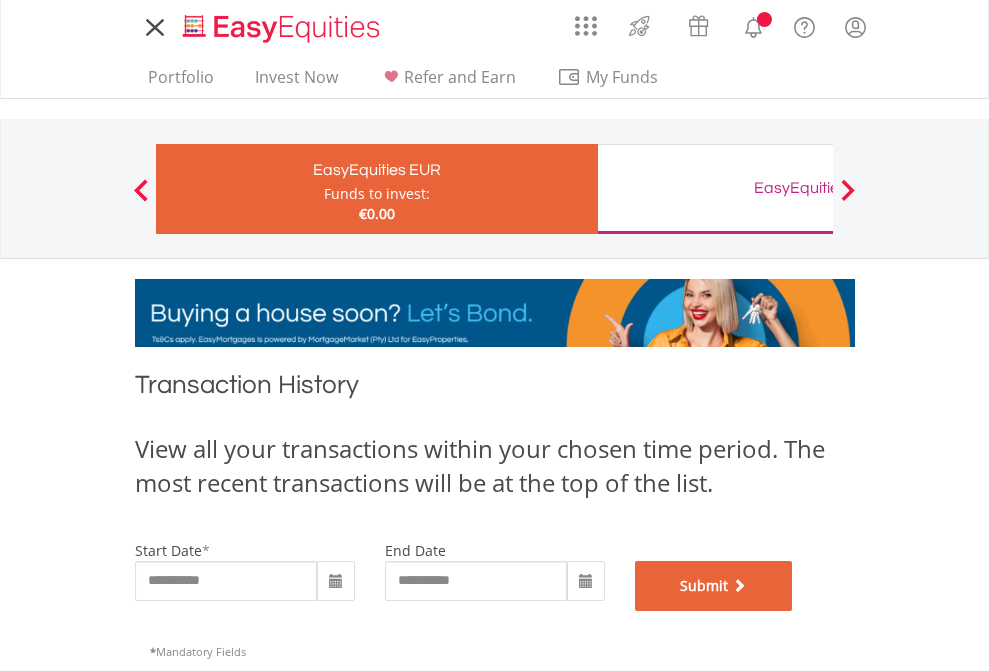 click on "Submit" at bounding box center [714, 586] 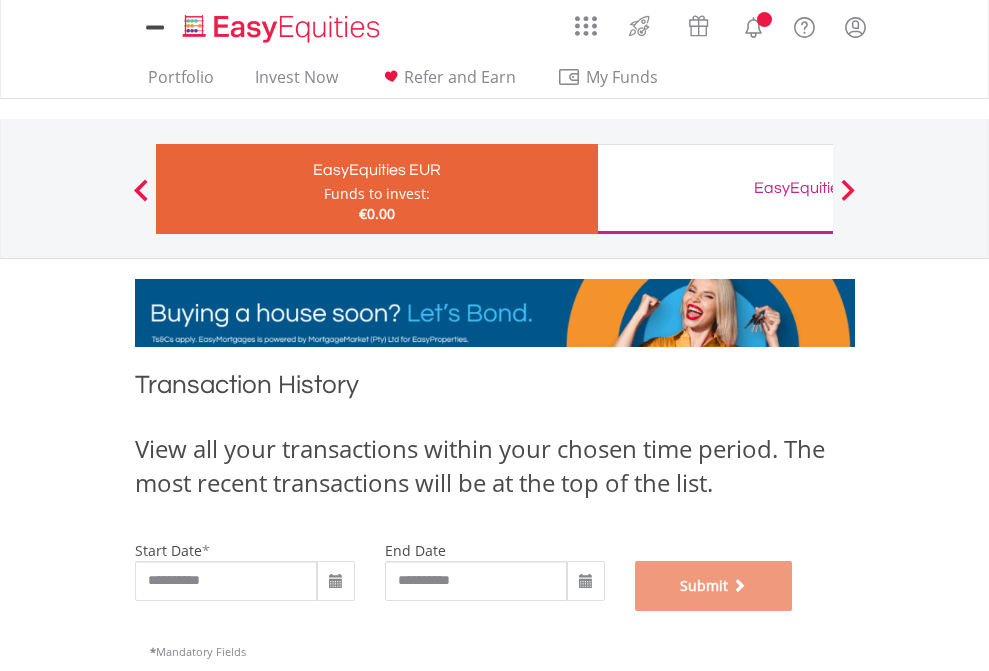 scroll, scrollTop: 811, scrollLeft: 0, axis: vertical 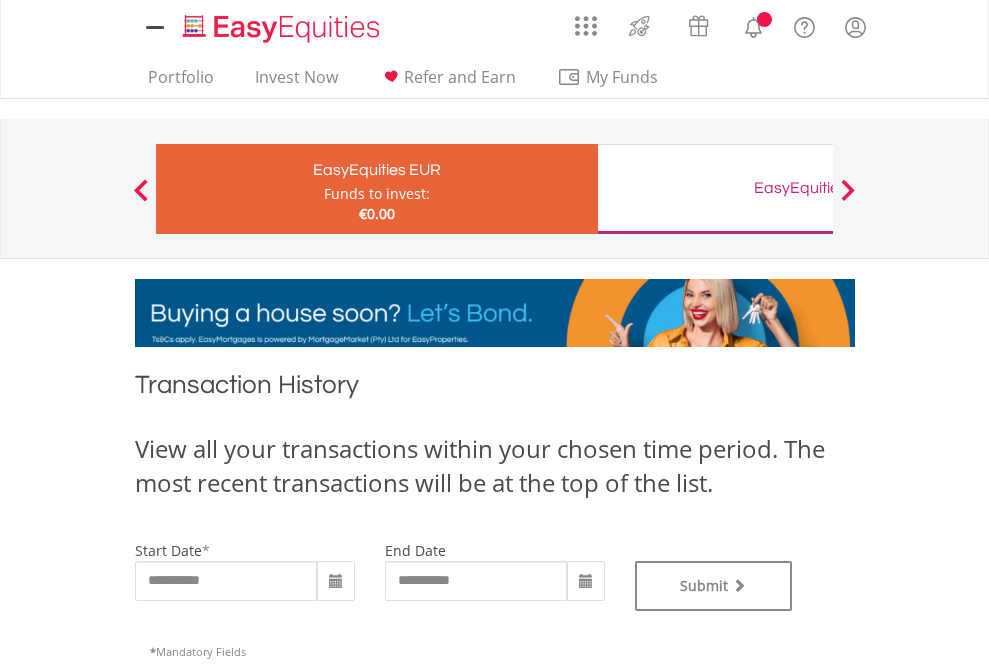 click on "EasyEquities GBP" at bounding box center (818, 188) 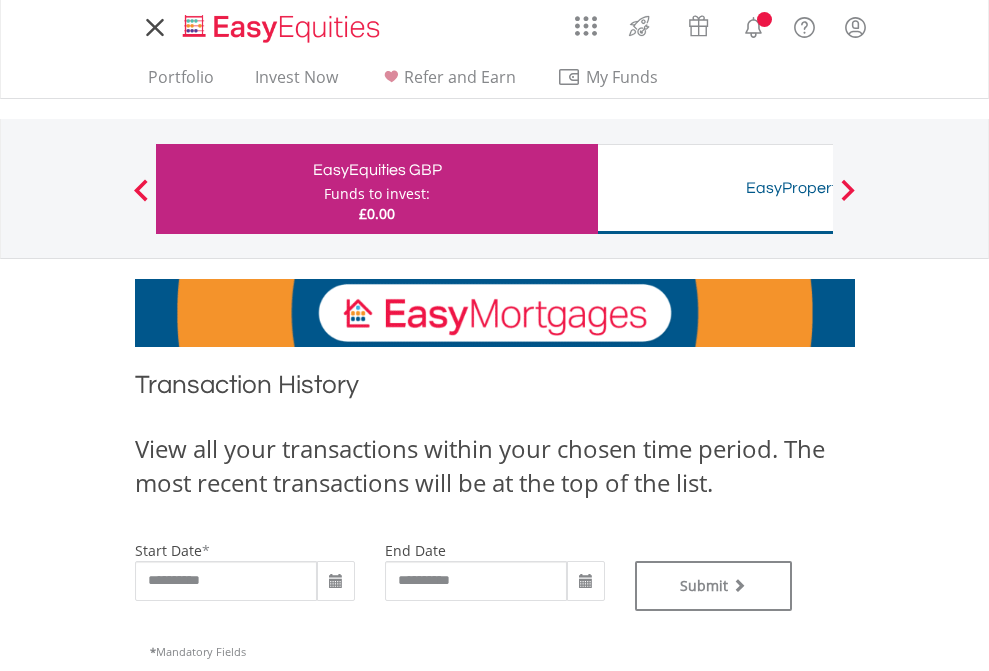 scroll, scrollTop: 0, scrollLeft: 0, axis: both 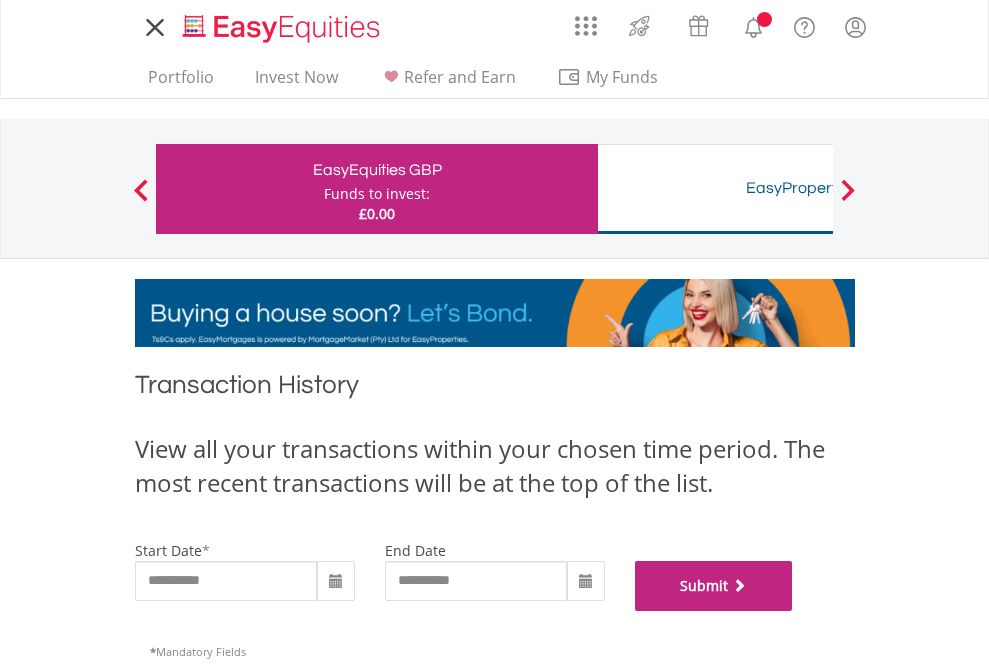 click on "Submit" at bounding box center (714, 586) 